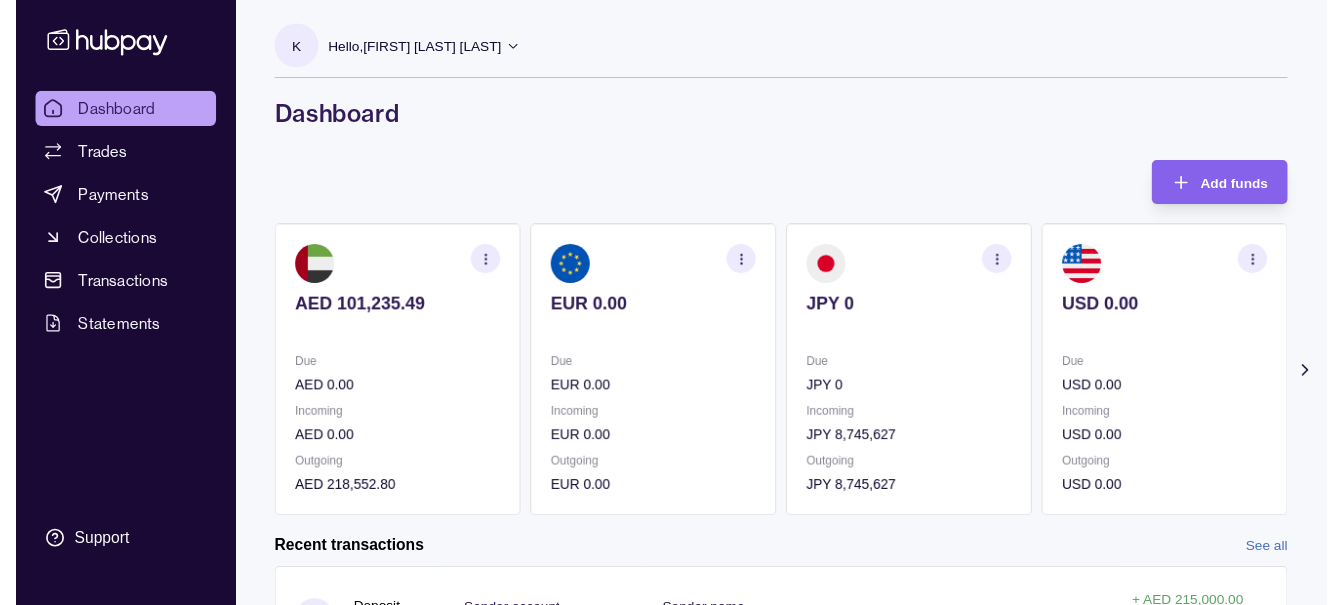 scroll, scrollTop: 0, scrollLeft: 0, axis: both 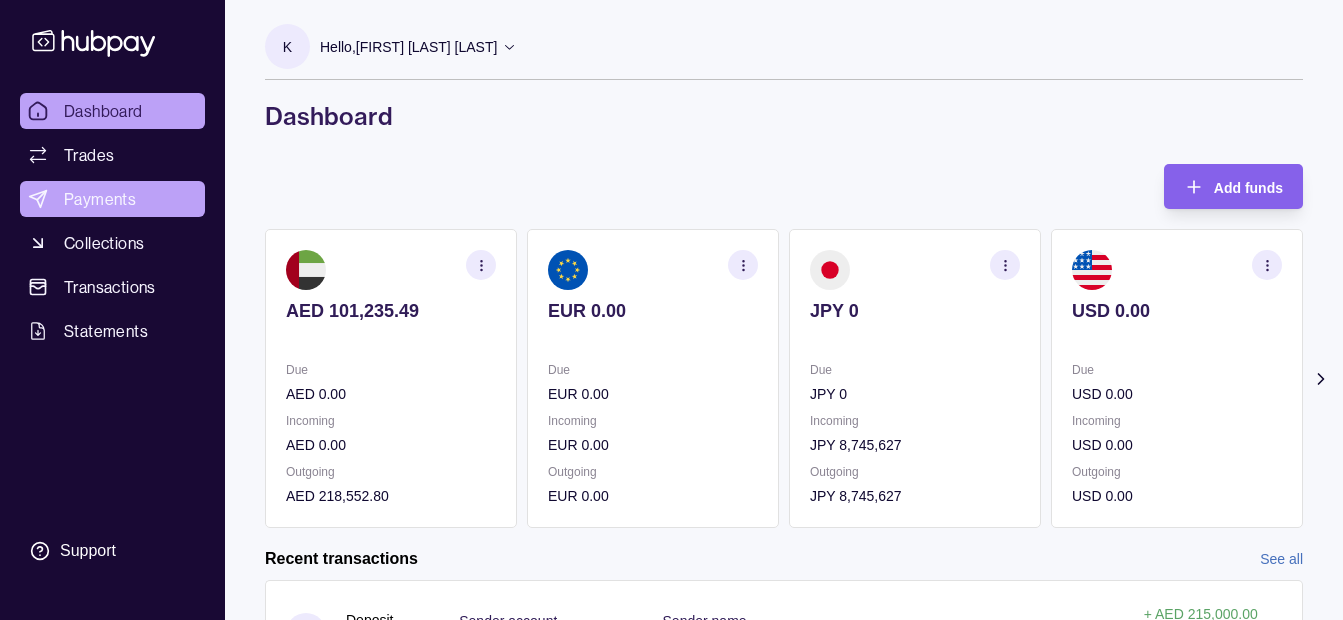 click on "Payments" at bounding box center [112, 199] 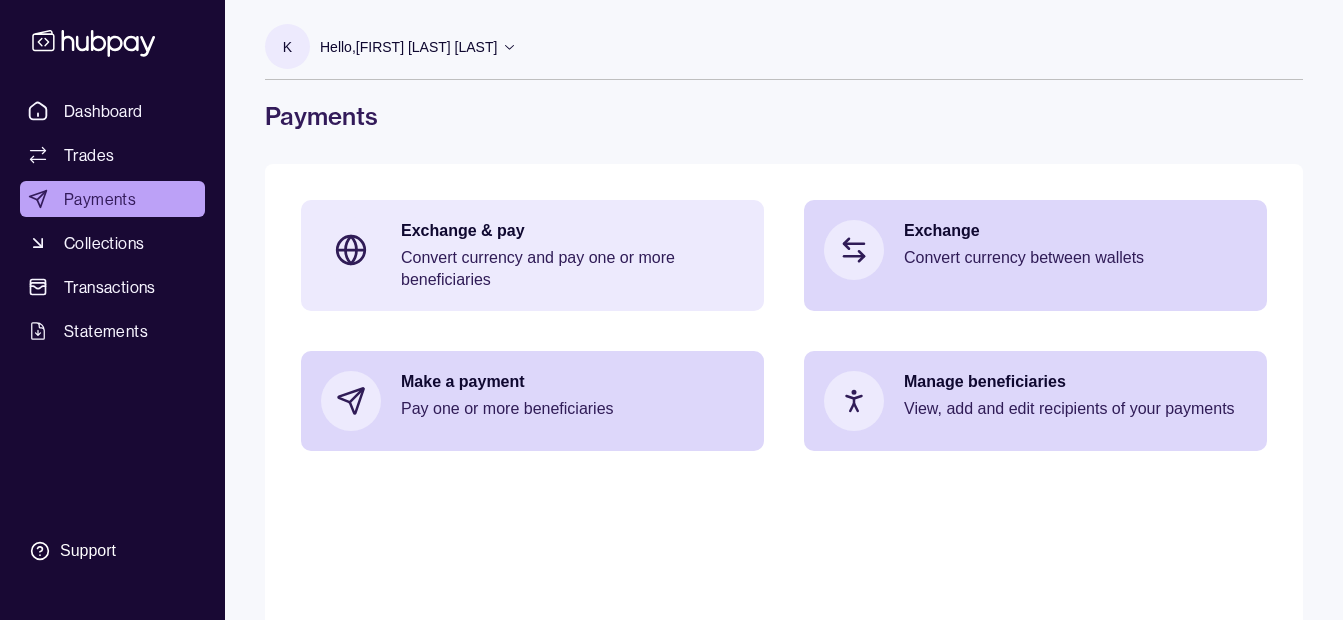 click on "Convert currency and pay one or more beneficiaries" at bounding box center (572, 269) 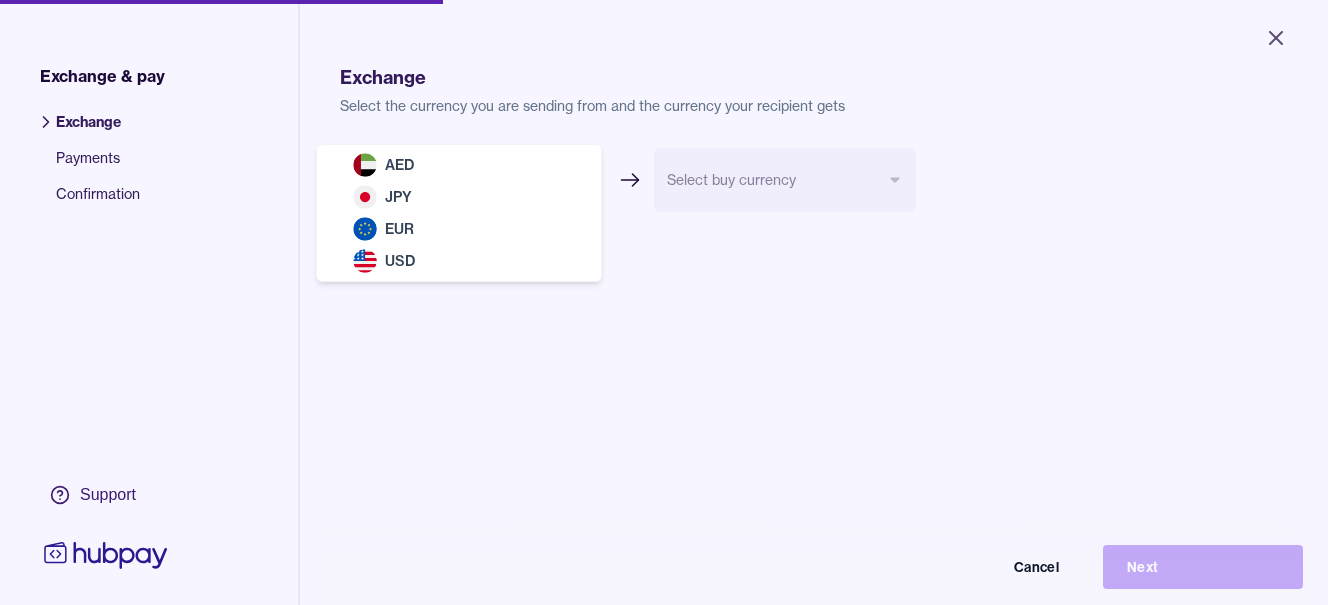 click on "Close Exchange & pay Exchange Payments Confirmation Support Exchange Select the currency you are sending from and the currency your recipient gets Select sell currency *** *** *** *** Select buy currency Cancel Next Exchange & pay | Hubpay AED JPY EUR USD" at bounding box center [664, 302] 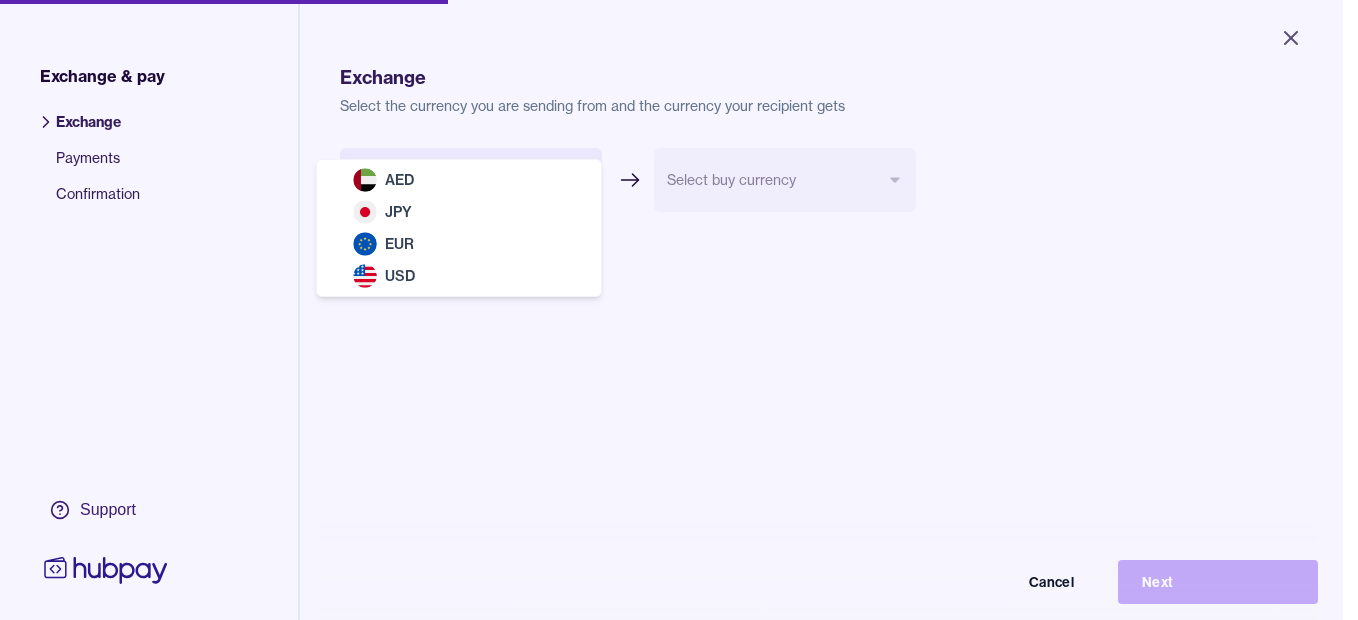 select on "***" 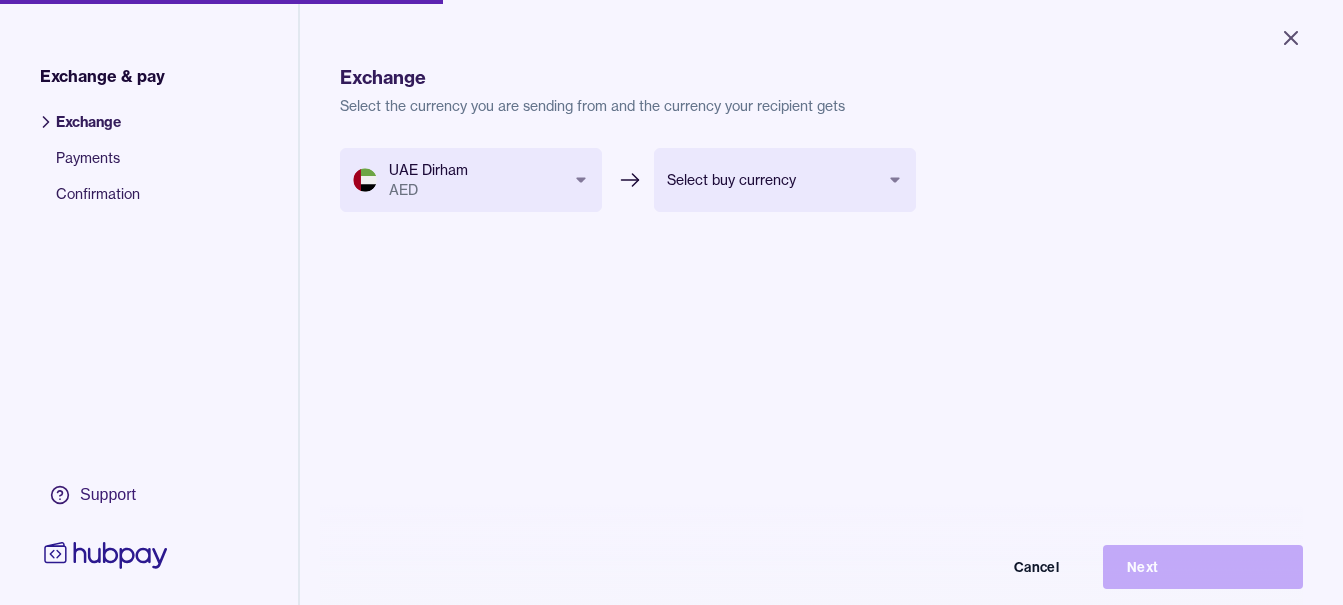click on "Close Exchange & pay Exchange Payments Confirmation Support Exchange Select the currency you are sending from and the currency your recipient gets UAE Dirham AED *** *** *** *** Select buy currency *** *** *** Cancel Next Exchange & pay | Hubpay" at bounding box center [671, 302] 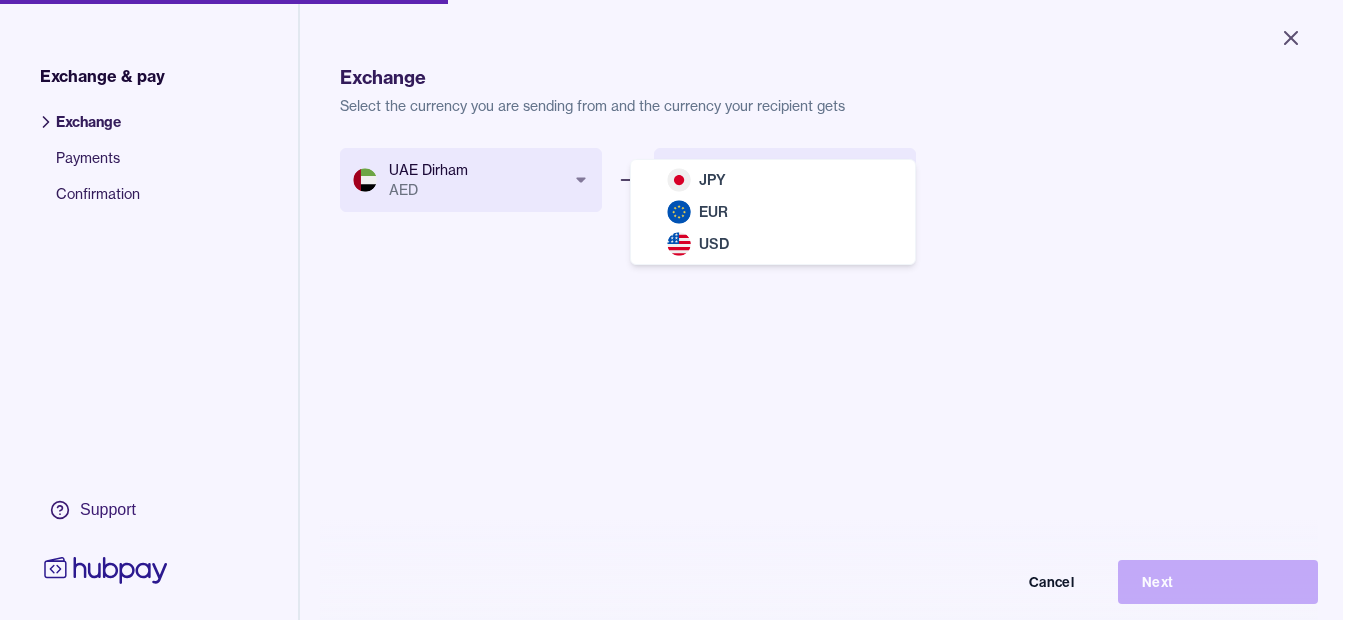 select on "***" 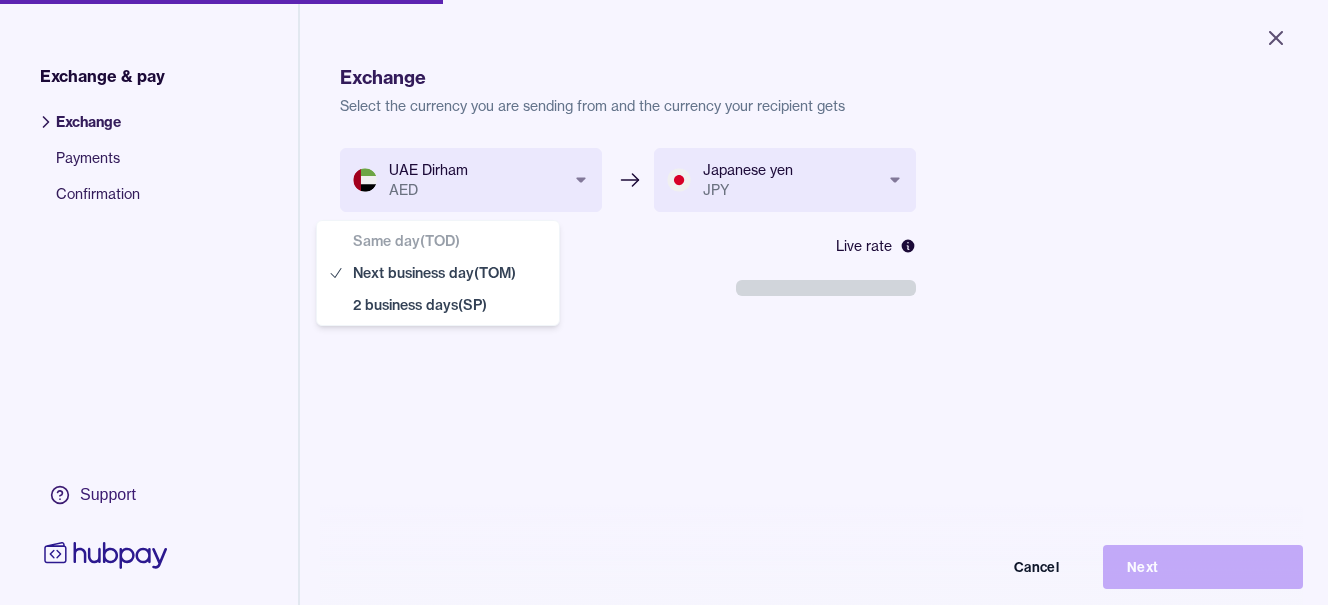 click on "**********" at bounding box center (664, 302) 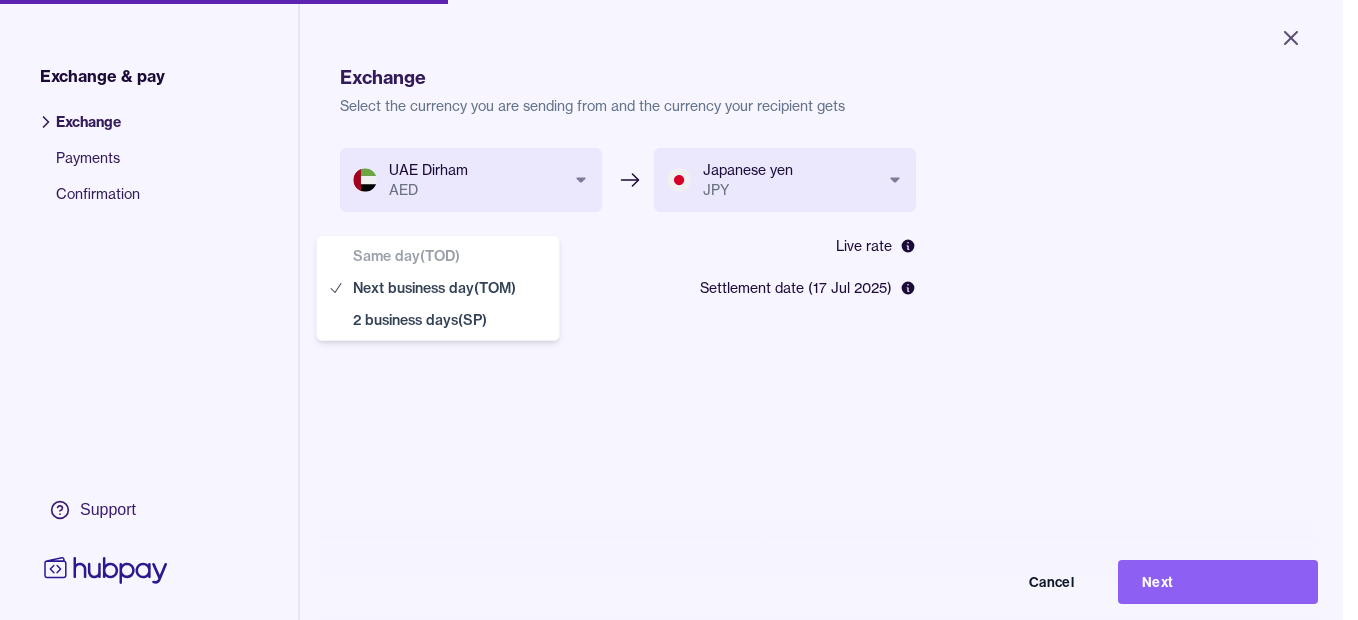 select on "**" 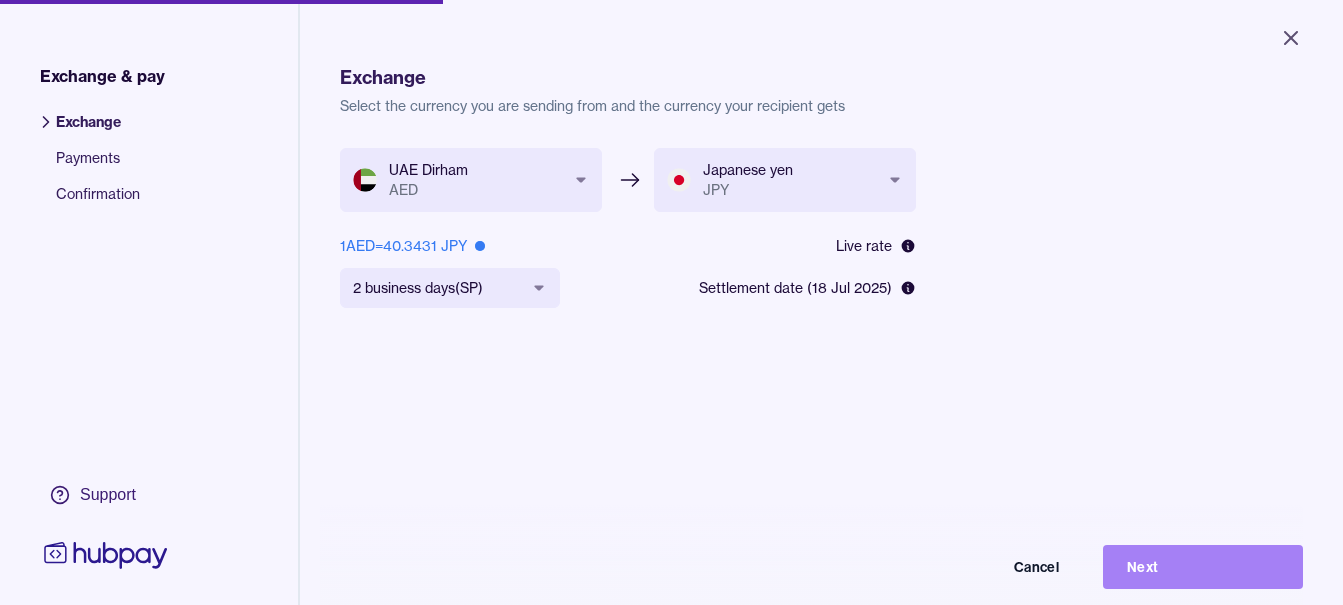 click on "Next" at bounding box center [1203, 567] 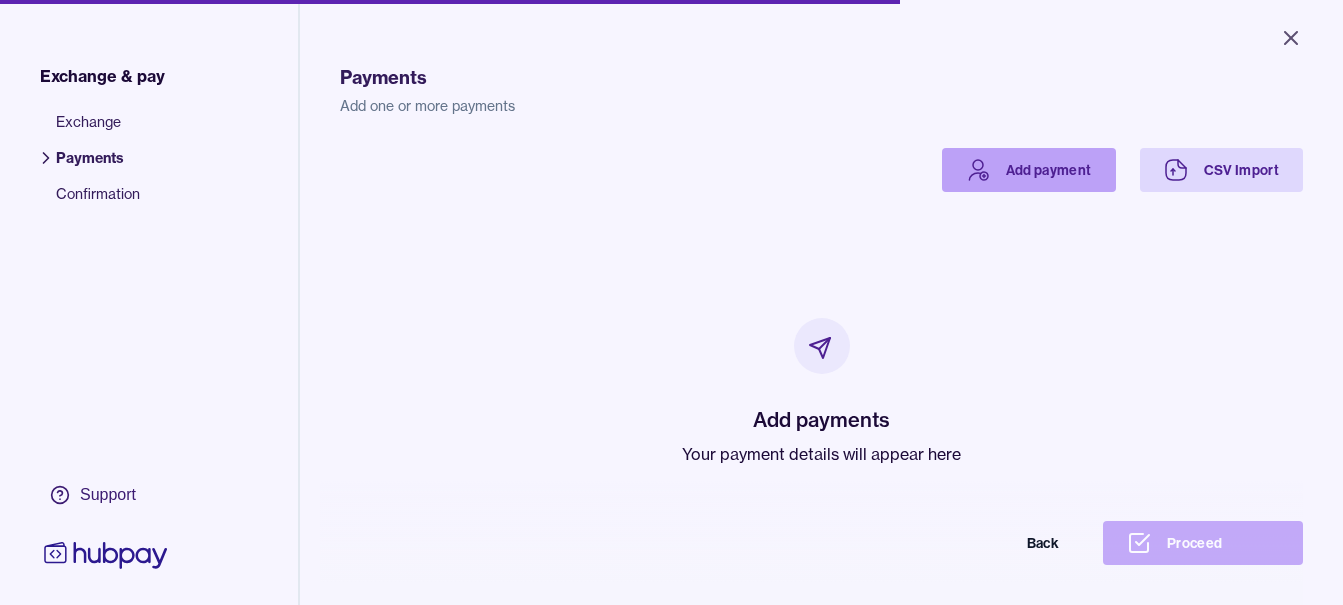 click on "Add payment" at bounding box center (1029, 170) 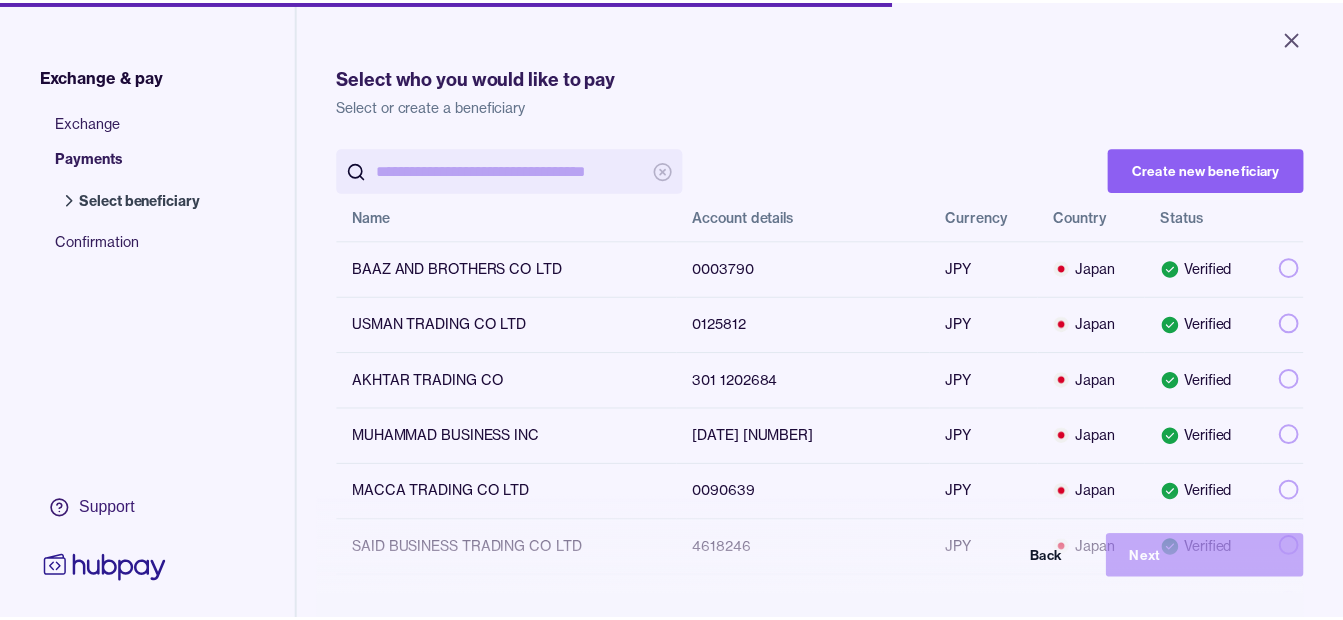 scroll, scrollTop: 0, scrollLeft: 0, axis: both 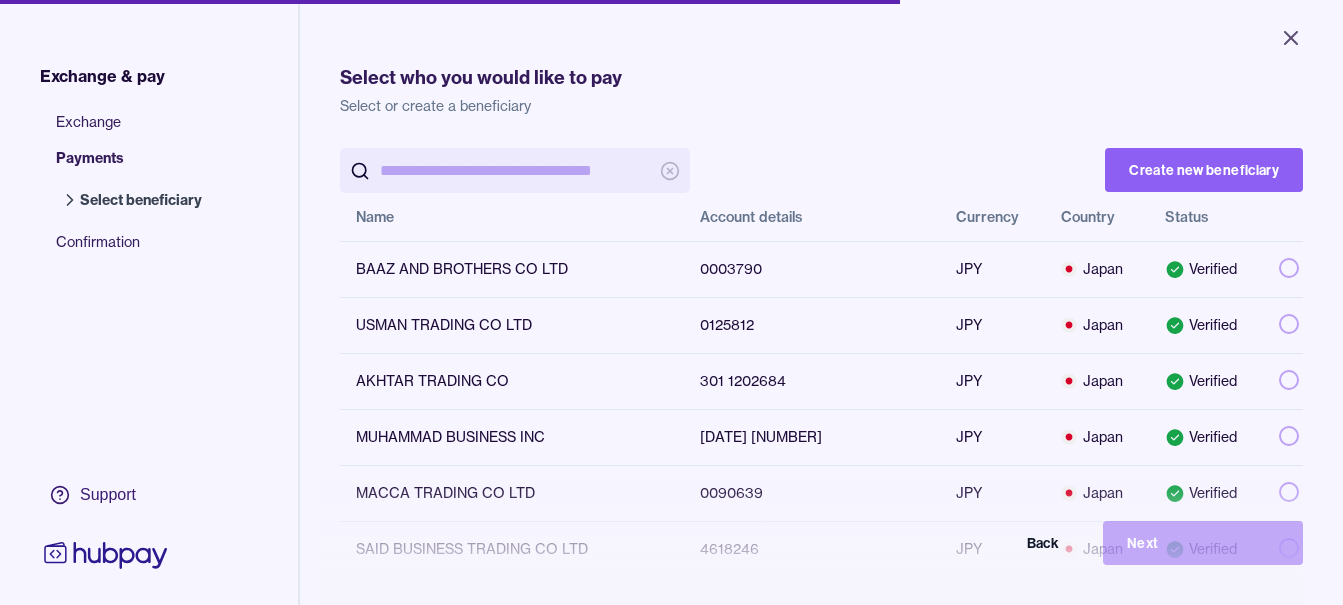 click at bounding box center [515, 170] 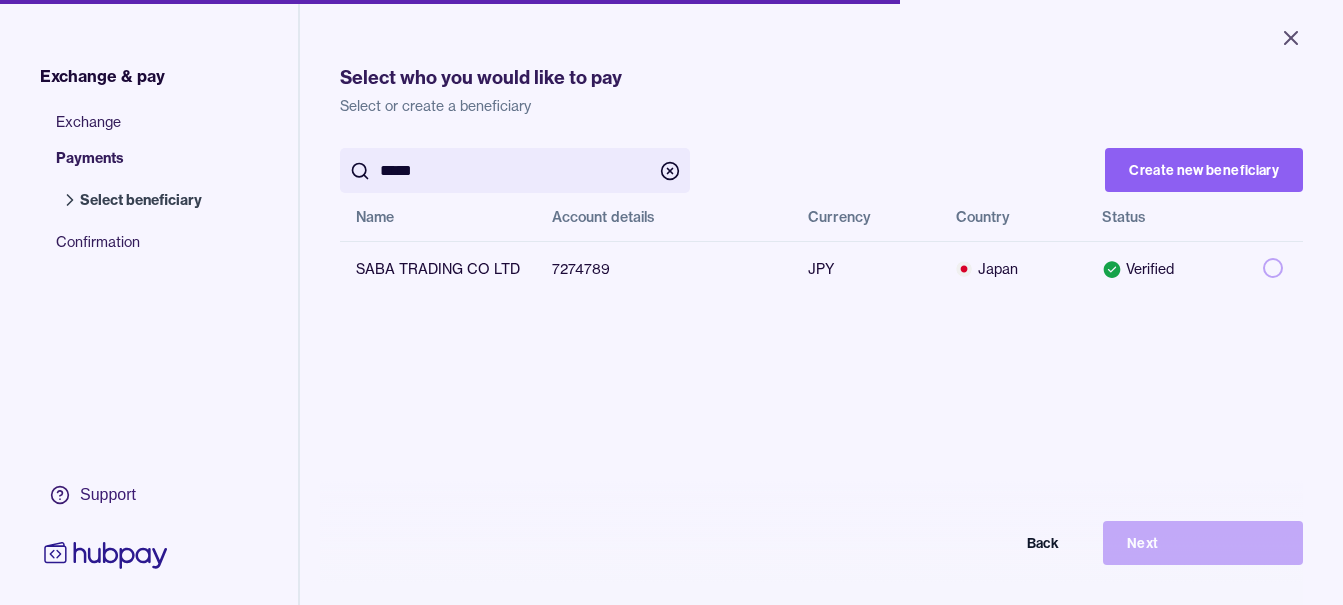 type on "****" 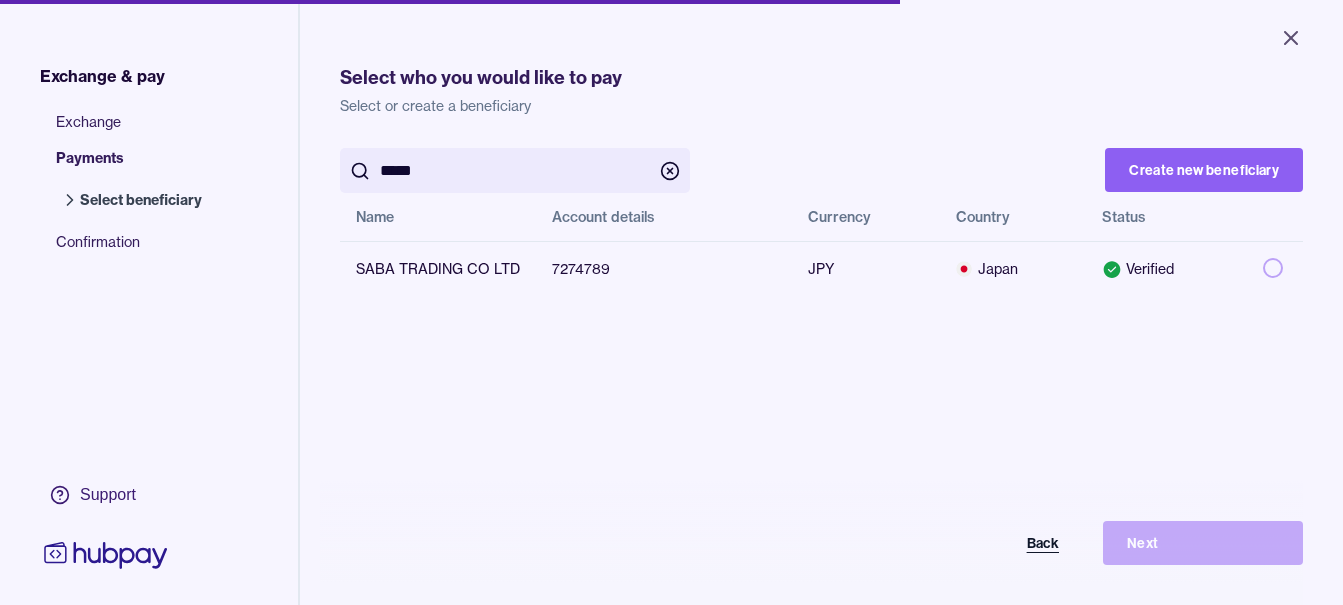 click on "Back" at bounding box center [983, 543] 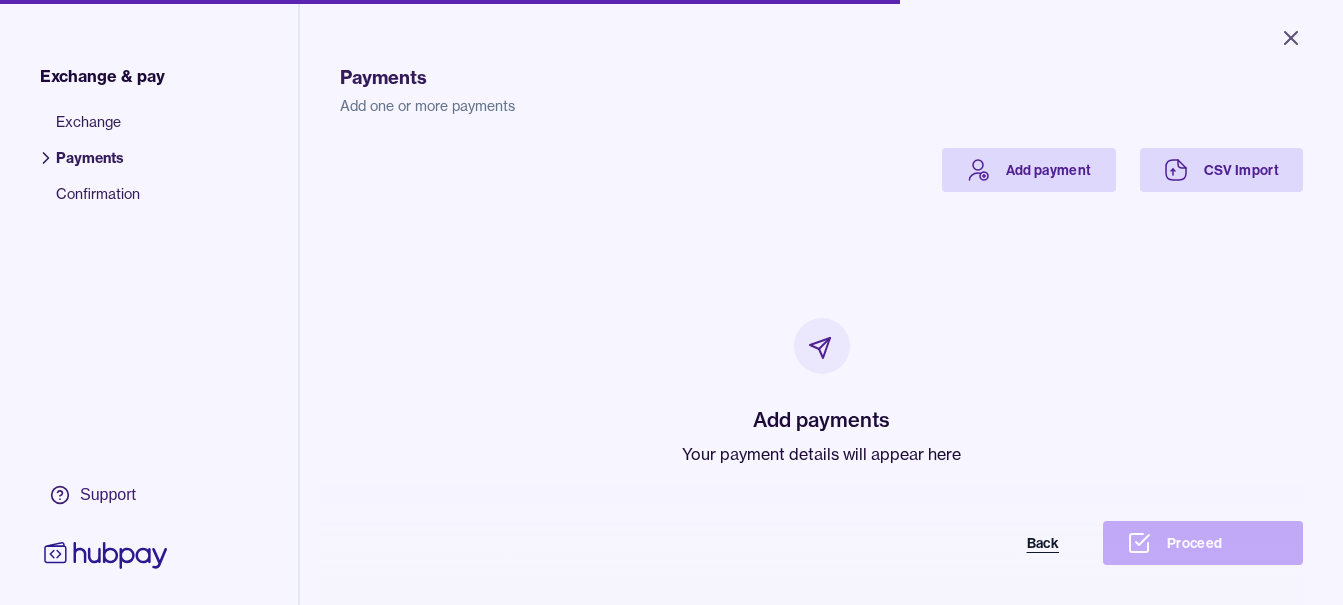click on "Back" at bounding box center [983, 543] 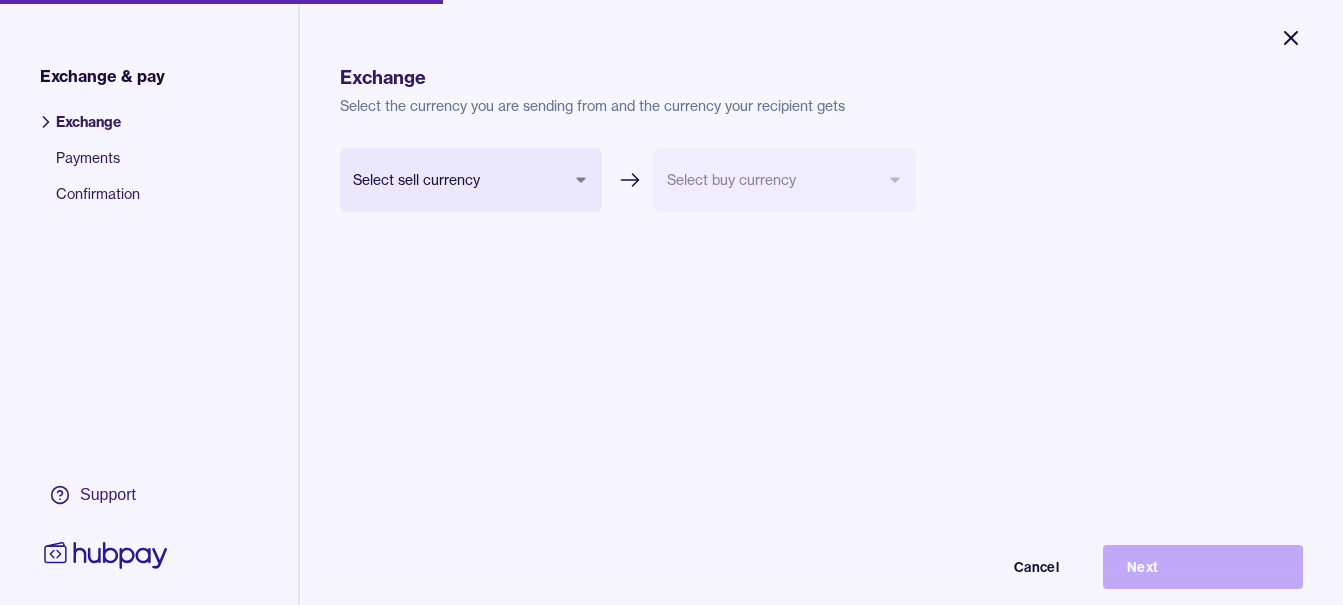 click 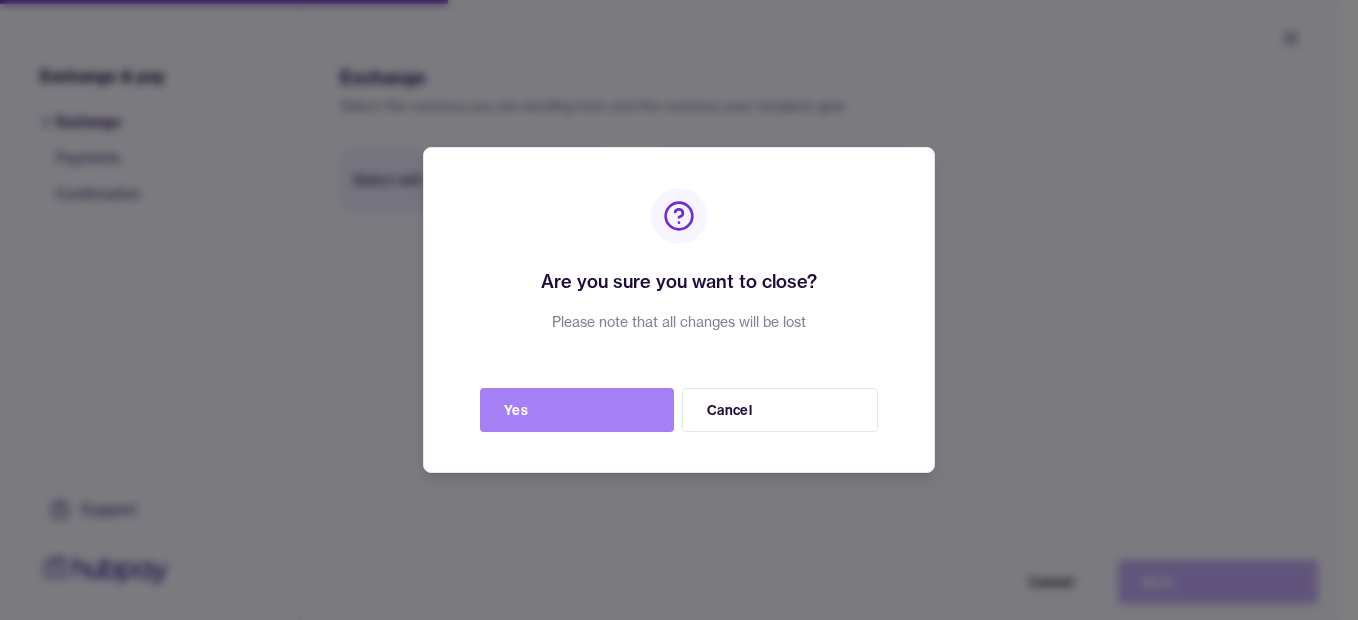 click on "Yes" at bounding box center (577, 410) 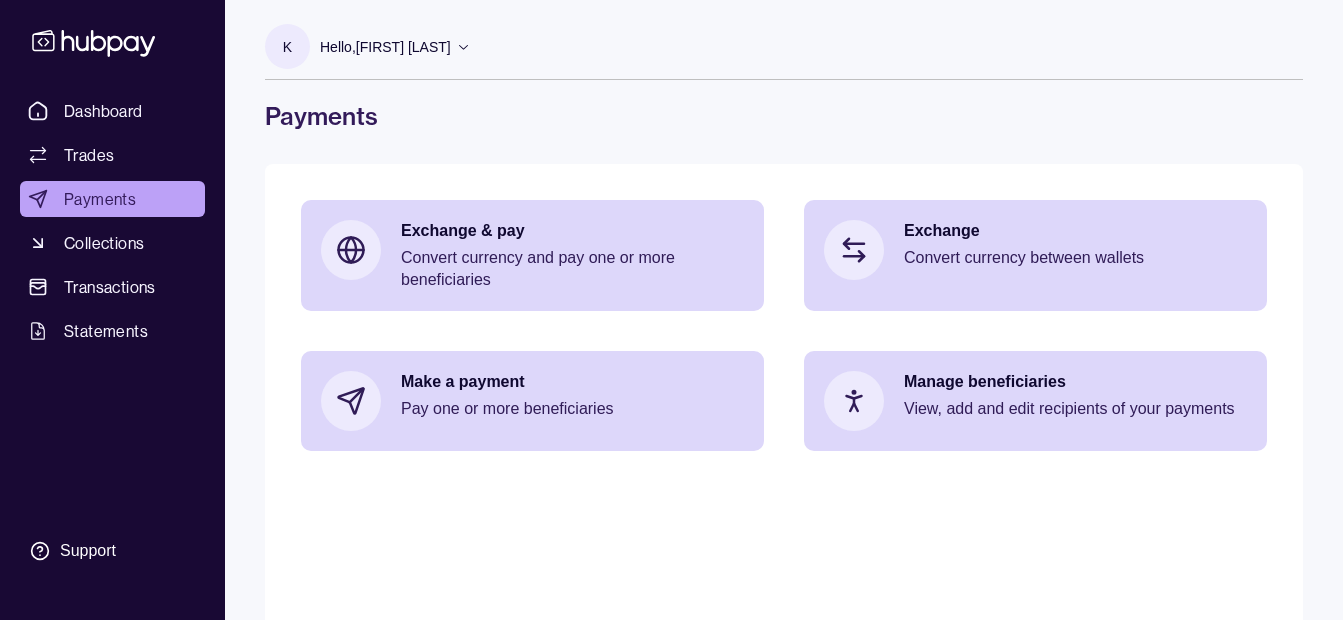 click on "Hello,  Khalid Khan Rahmat Gul" at bounding box center (385, 47) 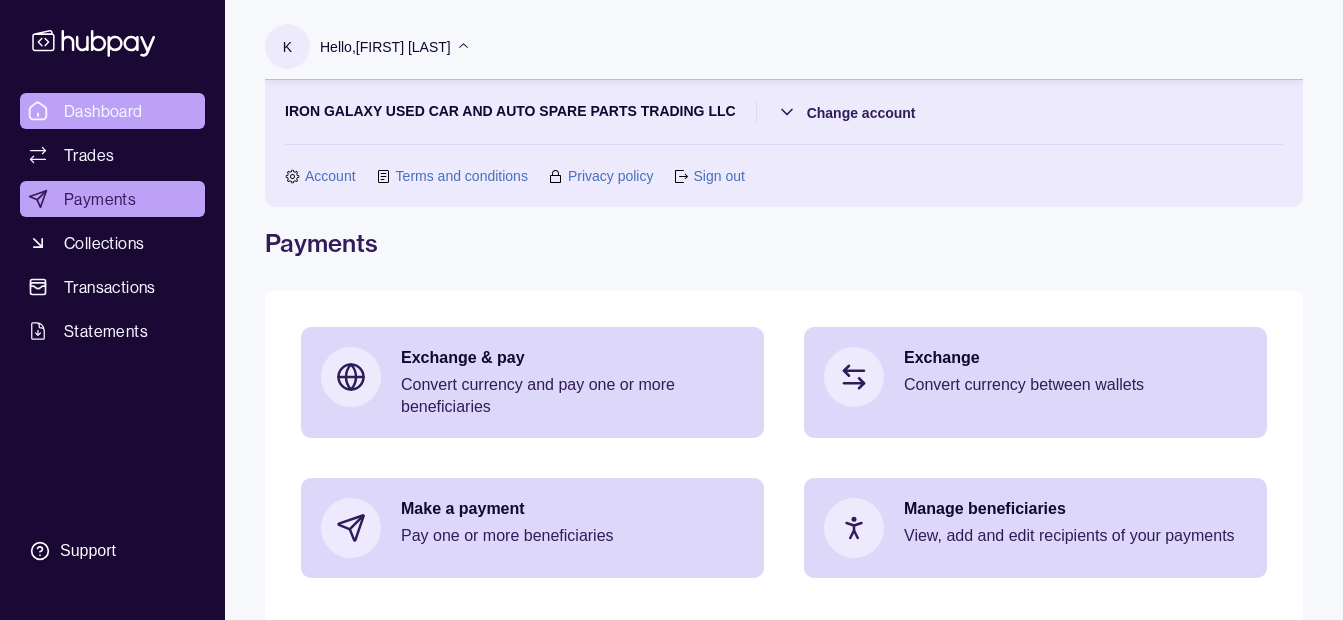 click on "Dashboard" at bounding box center [112, 111] 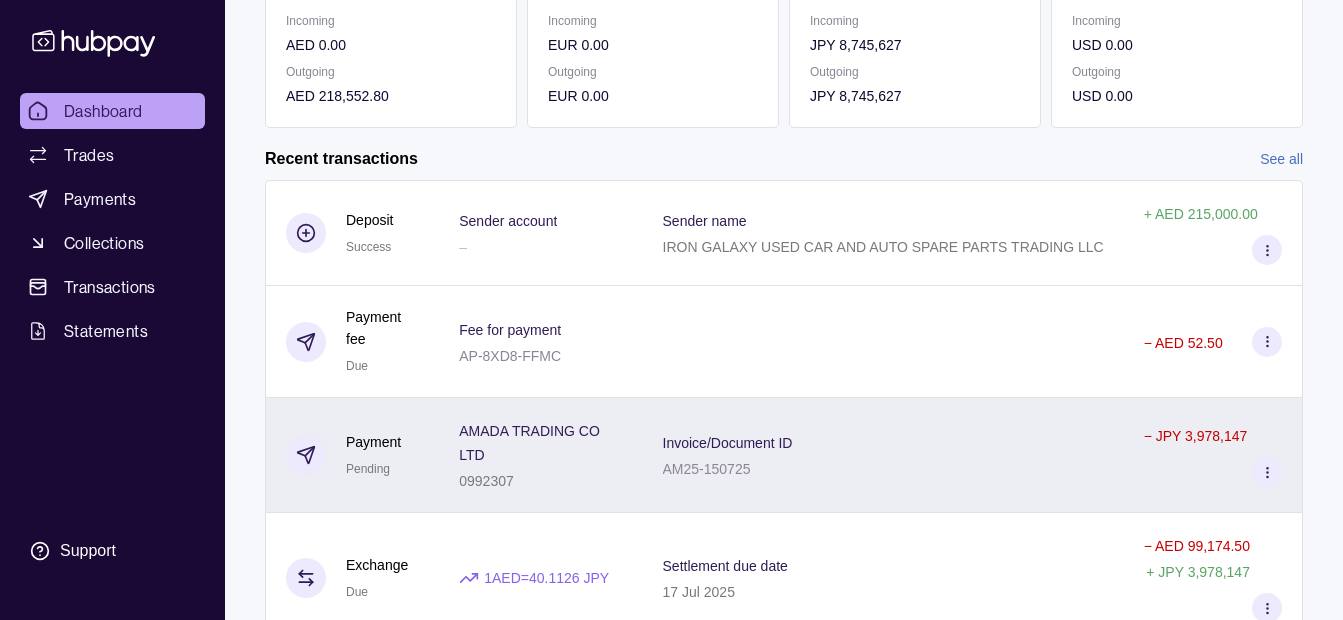 scroll, scrollTop: 593, scrollLeft: 0, axis: vertical 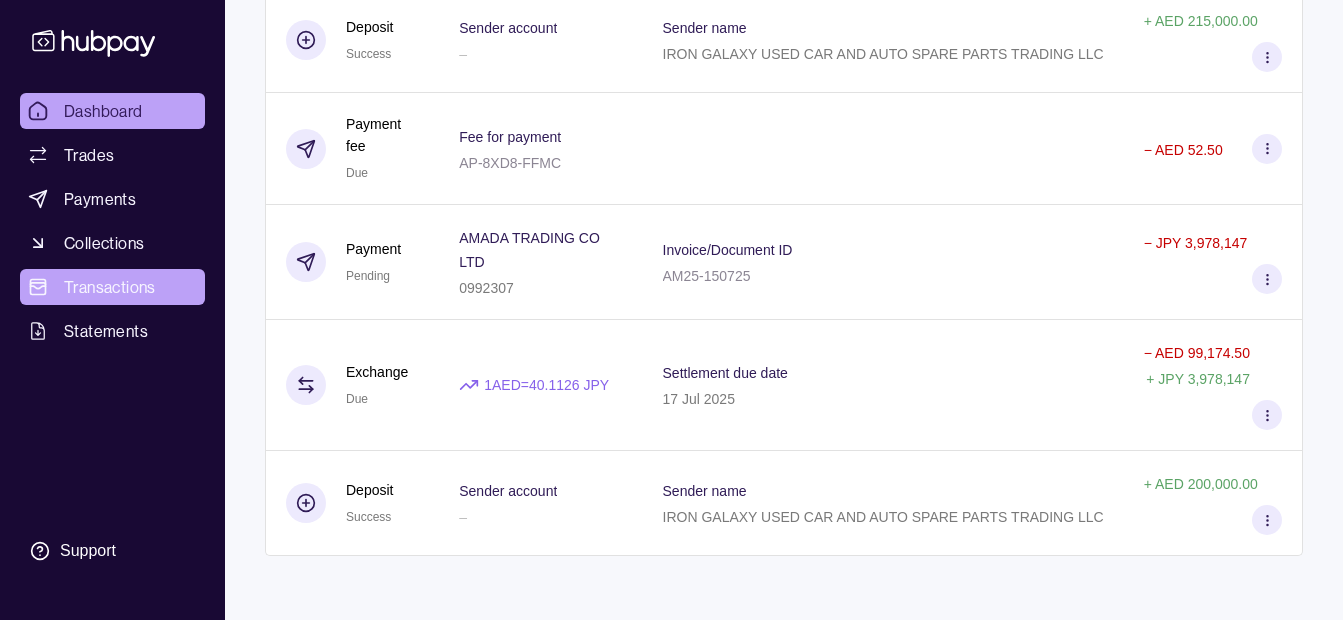 click on "Transactions" at bounding box center [110, 287] 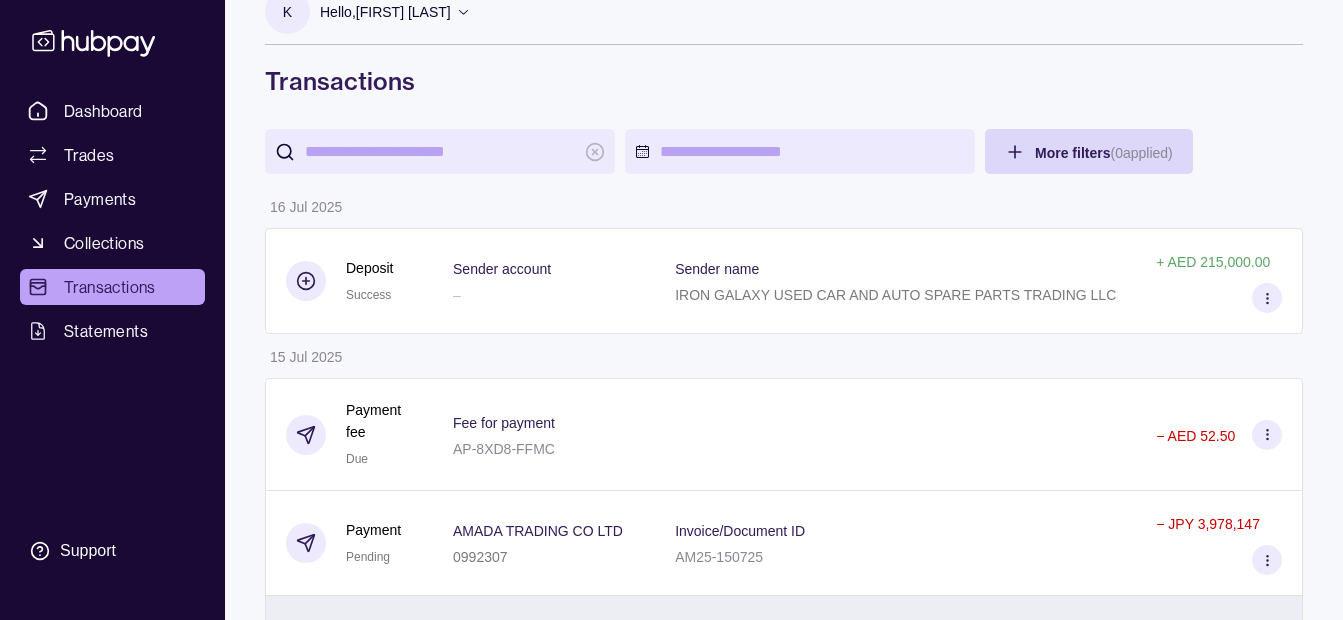 scroll, scrollTop: 0, scrollLeft: 0, axis: both 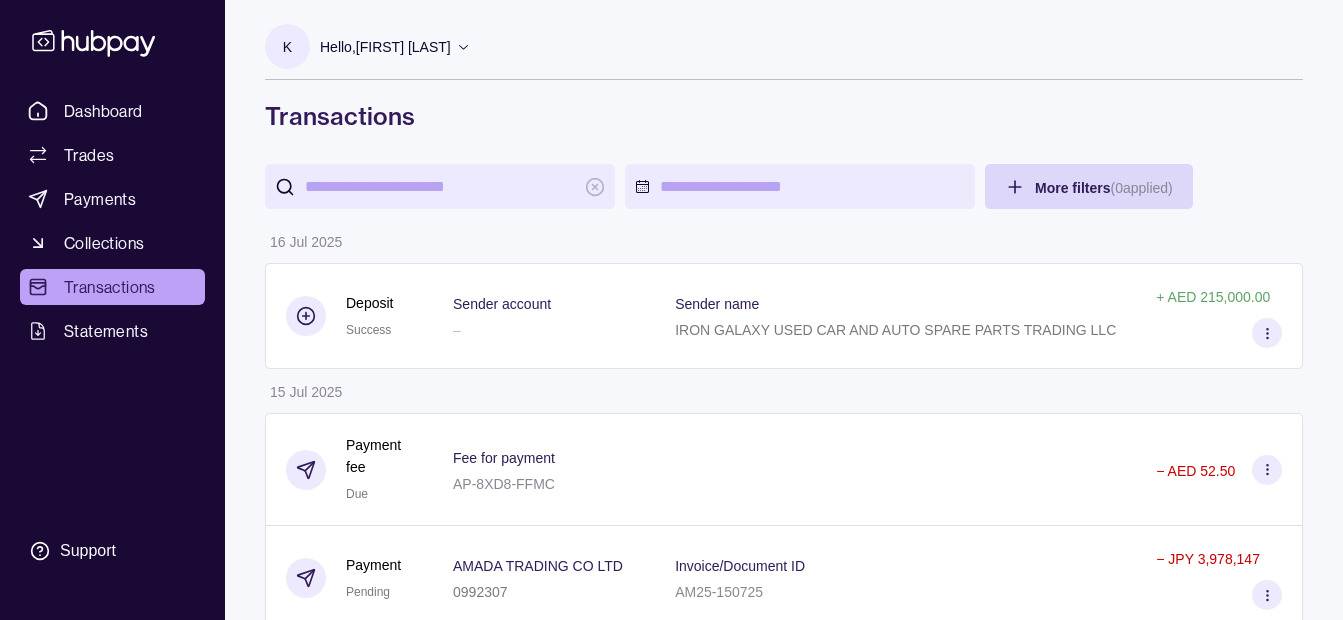 click 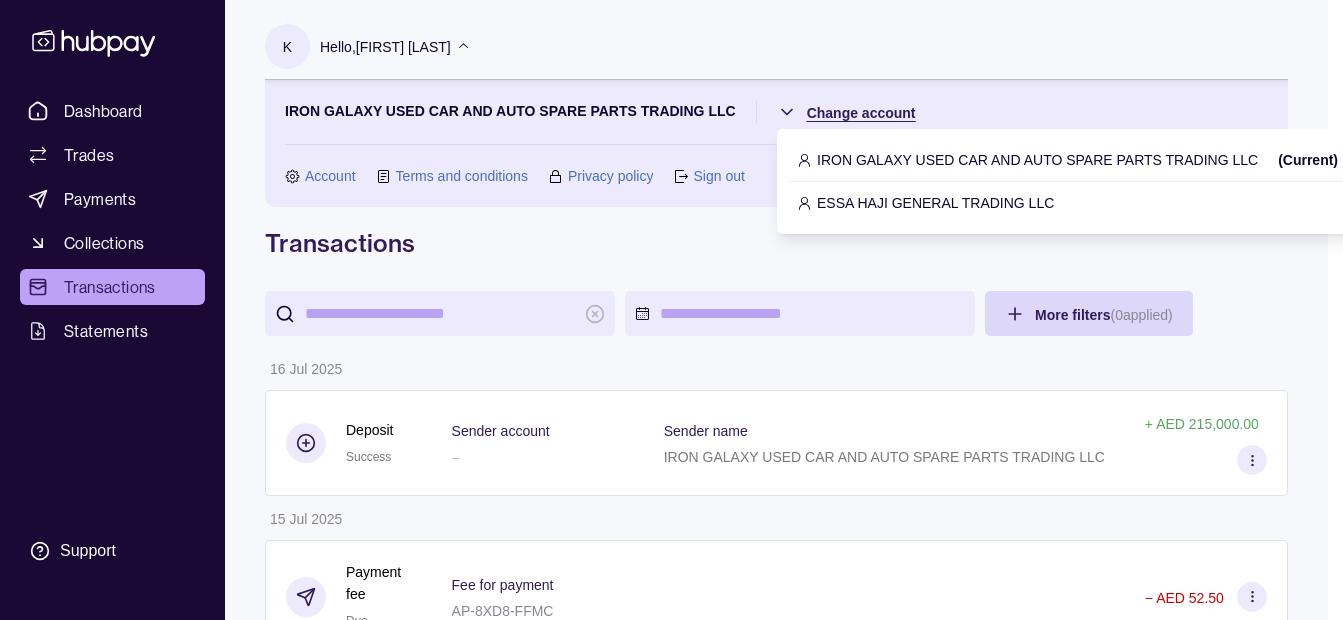 click on "Dashboard Trades Payments Collections Transactions Statements Support K Hello,  Khalid Khan Rahmat Gul   IRON GALAXY USED CAR AND AUTO SPARE PARTS TRADING LLC Change account Account Terms and conditions Privacy policy Sign out Transactions More filters  ( 0  applied) Details Amount 16 Jul 2025 Deposit Success Sender account – Sender name  IRON GALAXY USED CAR AND AUTO SPARE PARTS TRADING LLC +   AED 215,000.00 15 Jul 2025 Payment fee Due Fee for payment AP-8XD8-FFMC −   AED 52.50 Payment Pending AMADA TRADING CO LTD 0992307 Invoice/Document ID AM25-150725 −   JPY 3,978,147 Exchange Due 1  AED  =  40.1126   JPY Settlement due date 17 Jul 2025 −   AED 99,174.50 +   JPY 3,978,147 Deposit Success Sender account – Sender name  IRON GALAXY USED CAR AND AUTO SPARE PARTS TRADING LLC +   AED 200,000.00 14 Jul 2025 Payment fee Paid Fee for payment AP-5E3T-AG8P −   AED 52.50 Payment Pending S R J TRADING CO LTD 4473676 Invoice/Document ID SRJT IN 048 −   JPY 4,767,480 Exchange Processing 1  AED  =  39.9359" at bounding box center [671, 1456] 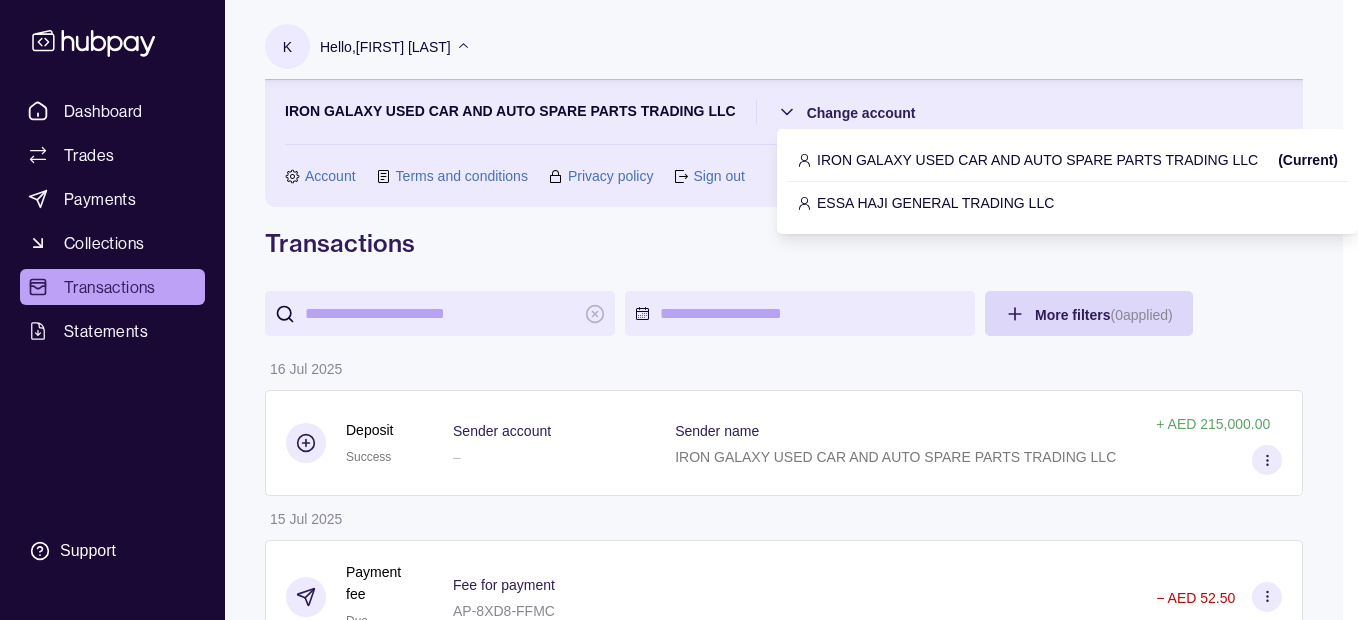 click on "ESSA HAJI GENERAL TRADING LLC" at bounding box center (935, 203) 